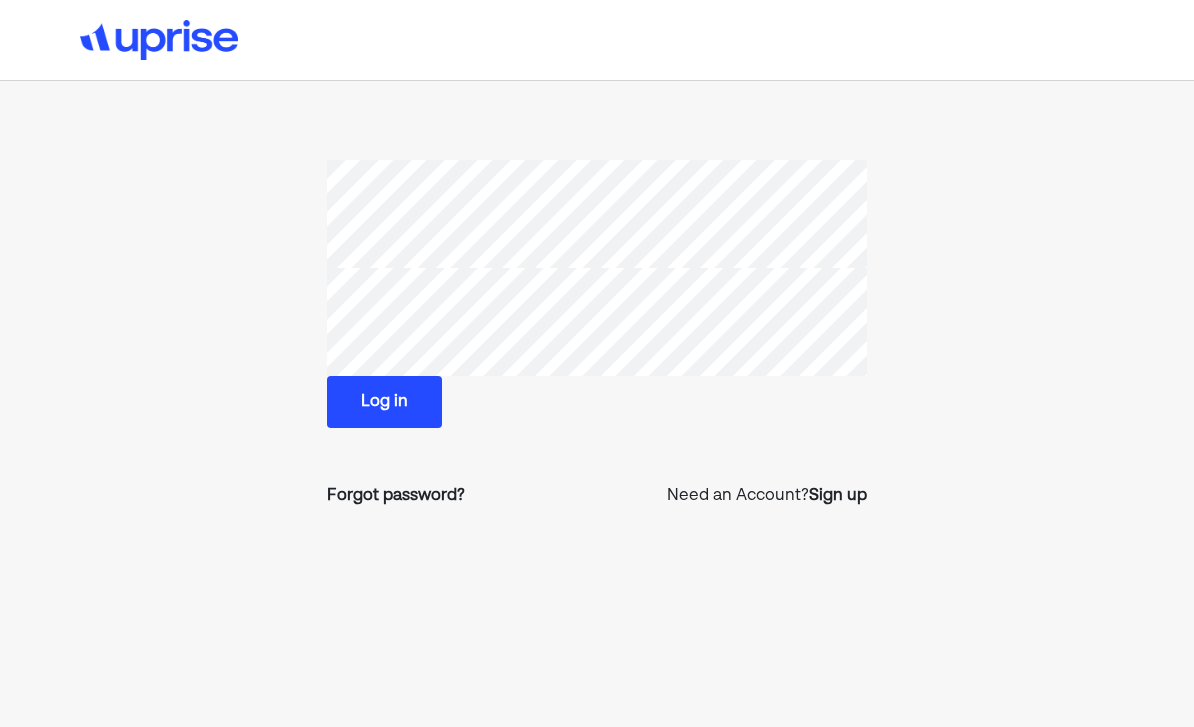 scroll, scrollTop: 0, scrollLeft: 0, axis: both 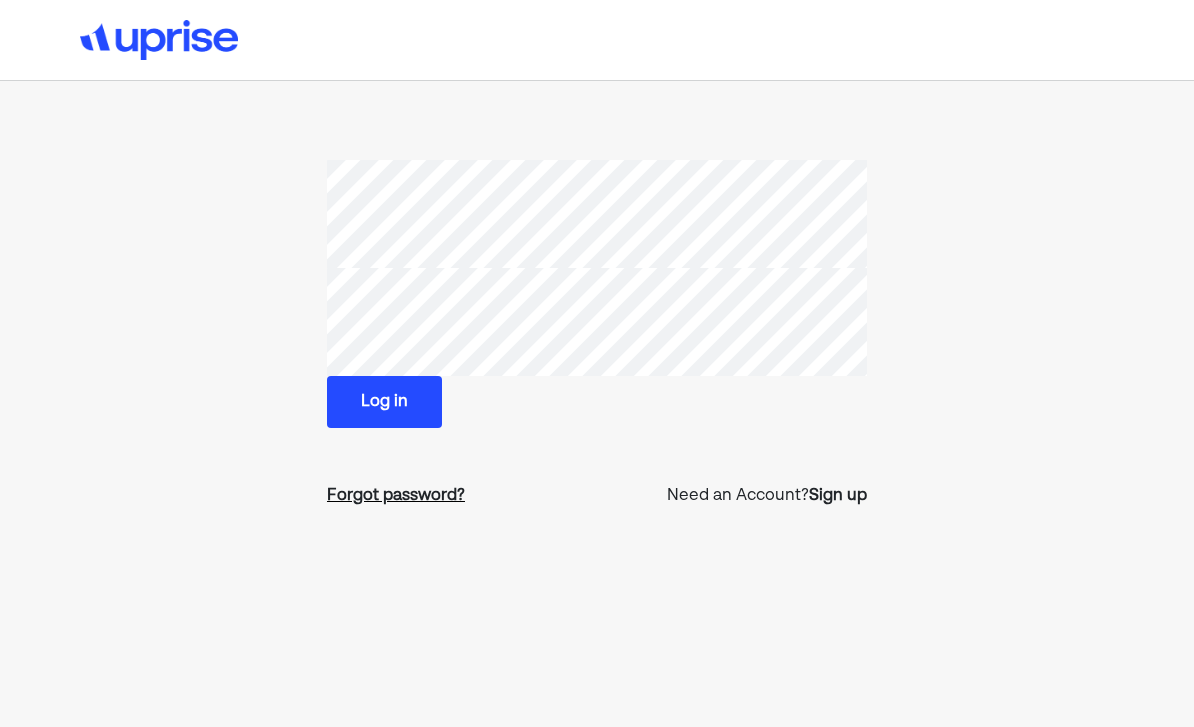 click on "Forgot password?" at bounding box center (396, 496) 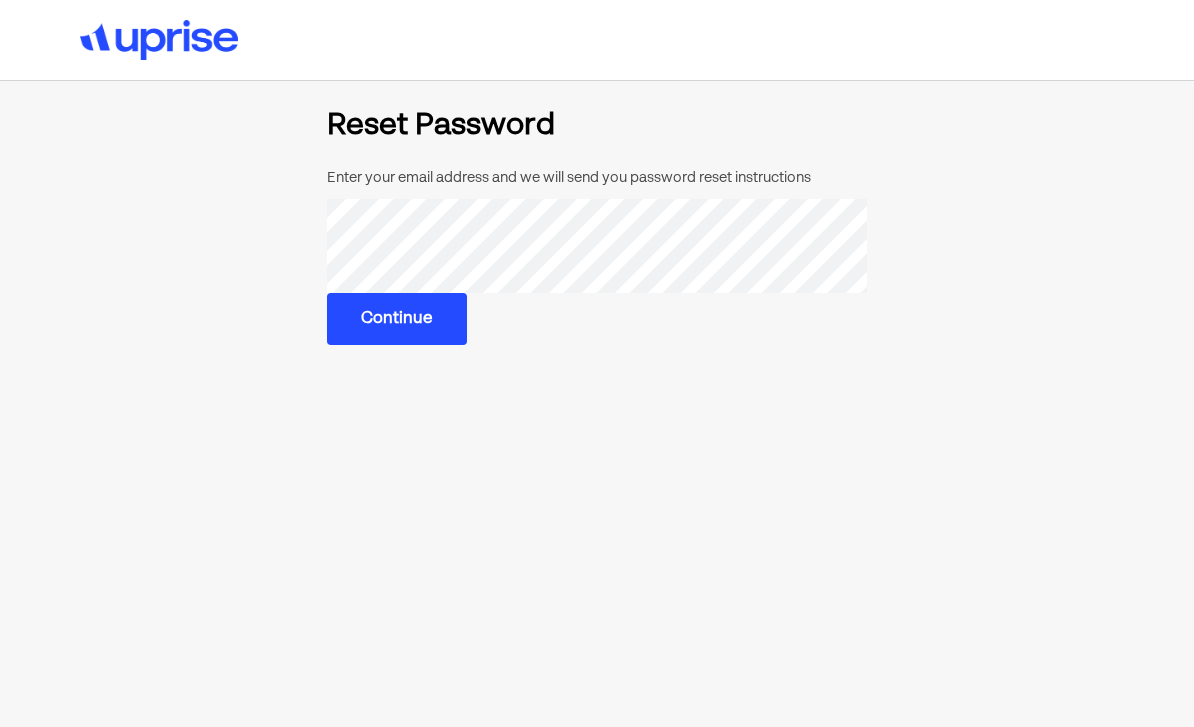 scroll, scrollTop: 0, scrollLeft: 0, axis: both 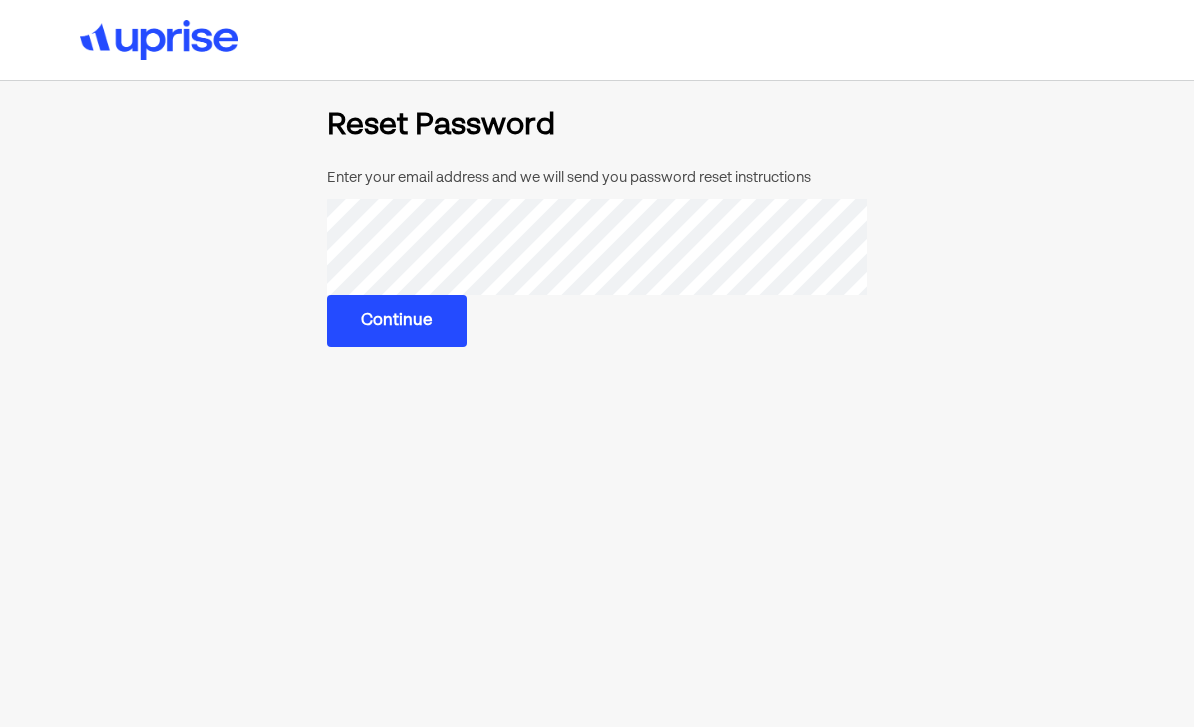 click on "Continue" at bounding box center (397, 321) 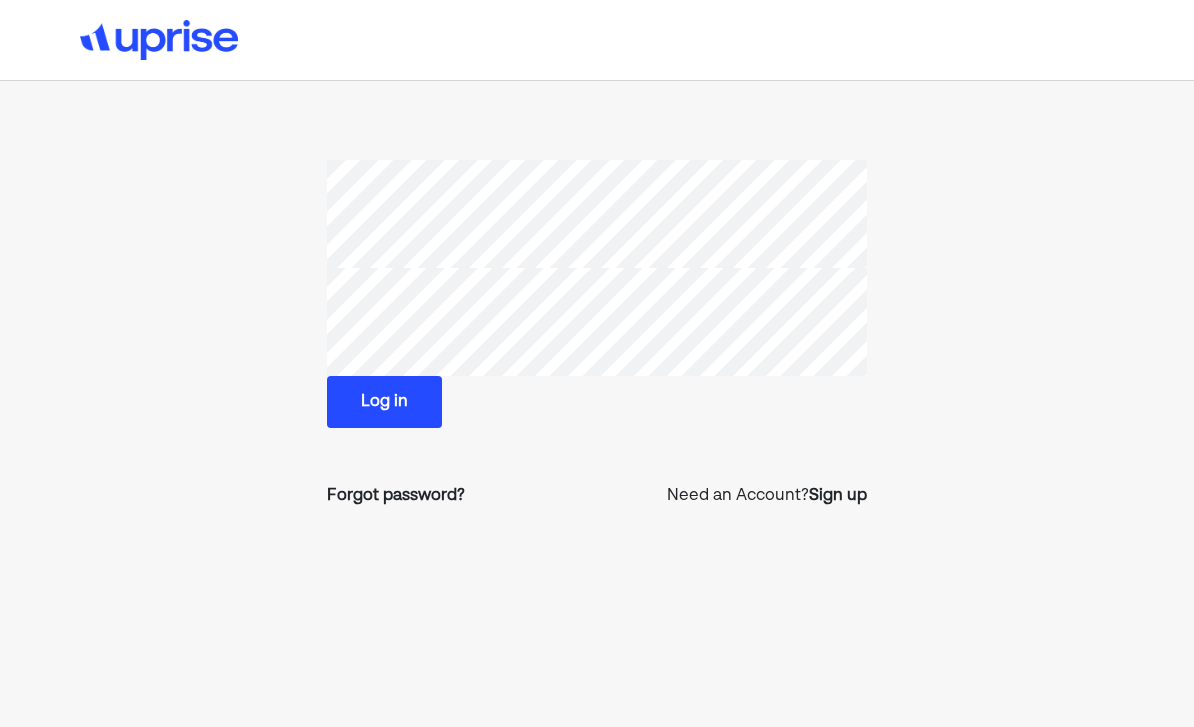click on "Log in" at bounding box center [384, 402] 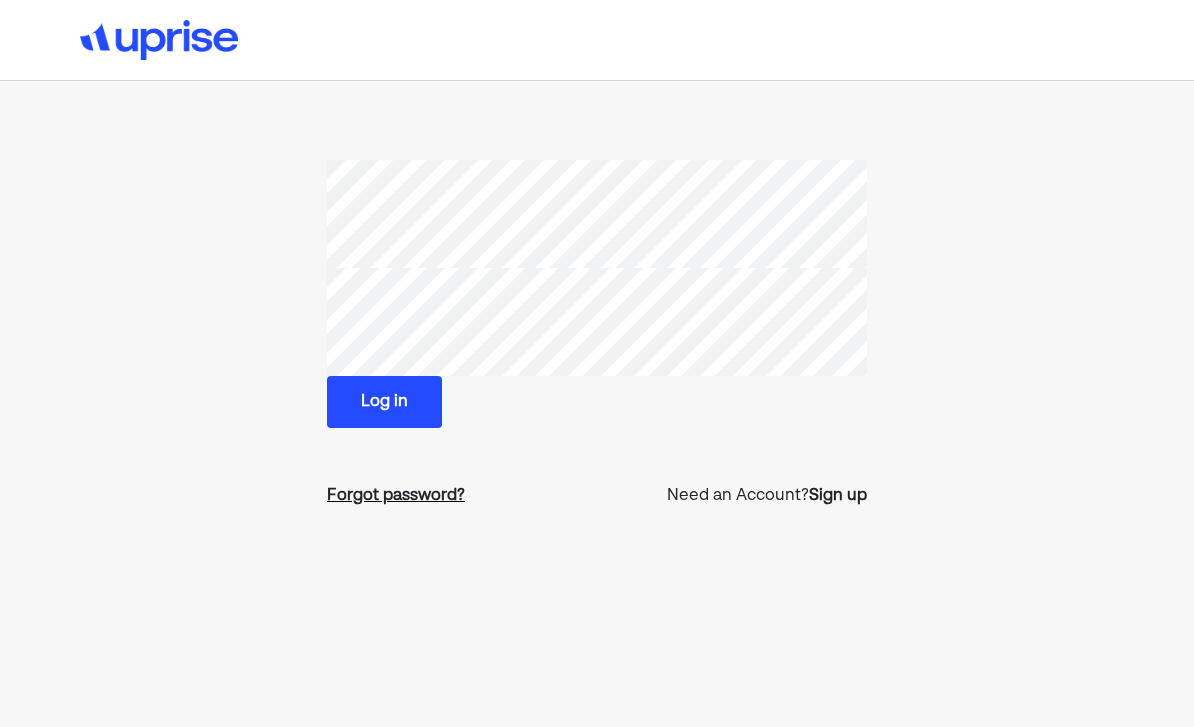 click on "Forgot password?" at bounding box center [396, 496] 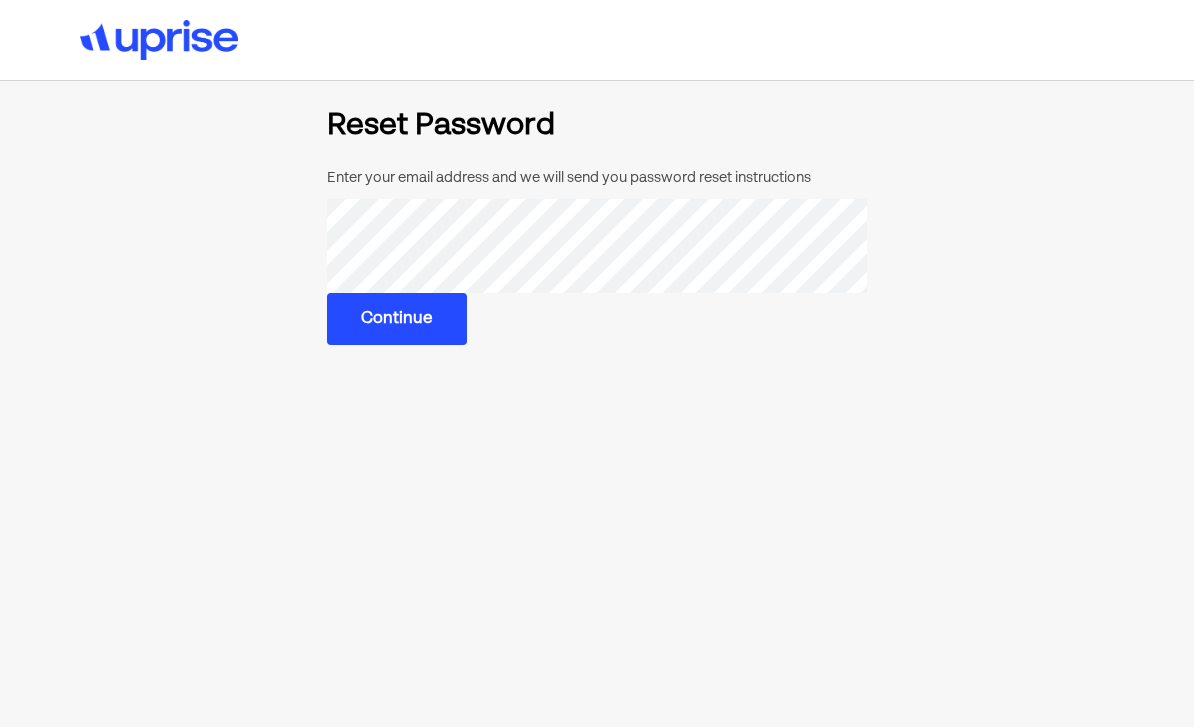 scroll, scrollTop: 0, scrollLeft: 0, axis: both 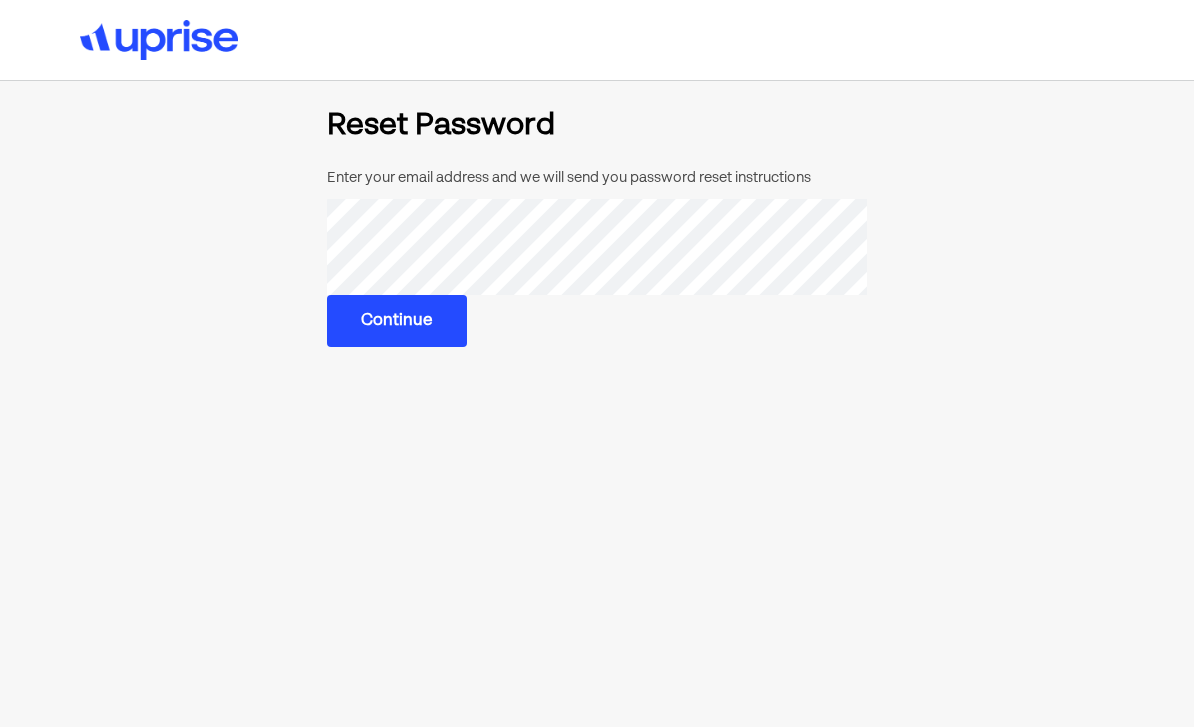 click on "Continue" at bounding box center (397, 321) 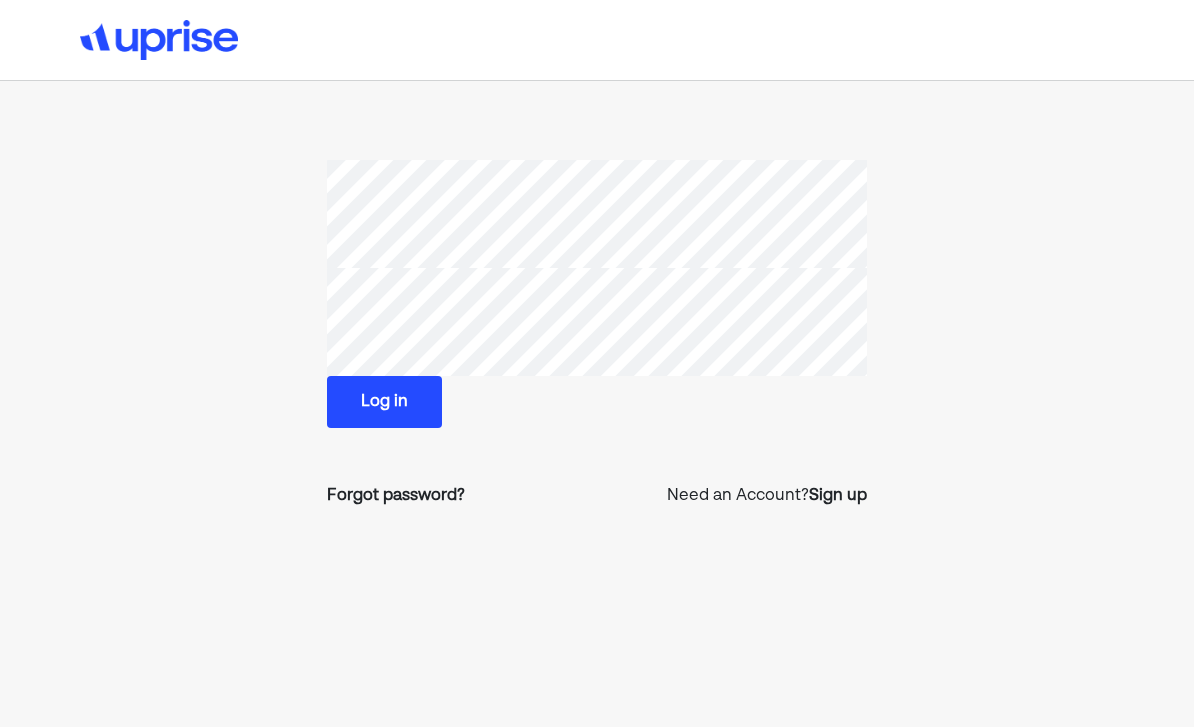 click on "Log in" at bounding box center (384, 402) 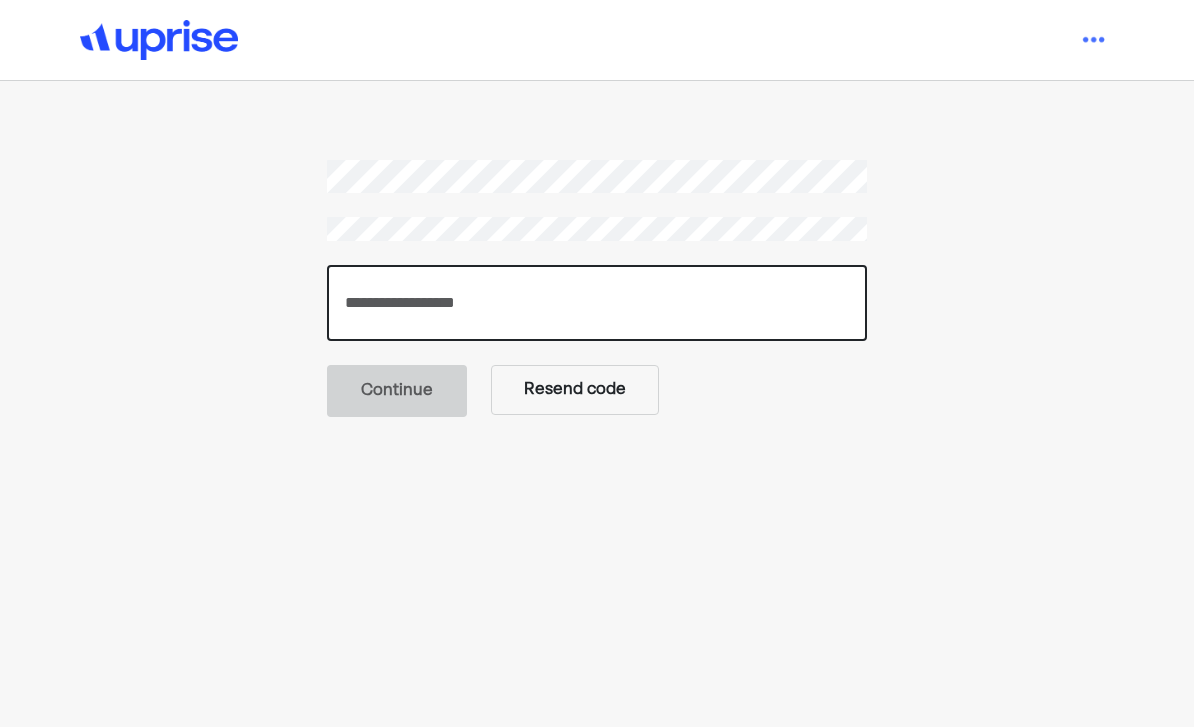 click at bounding box center [597, 303] 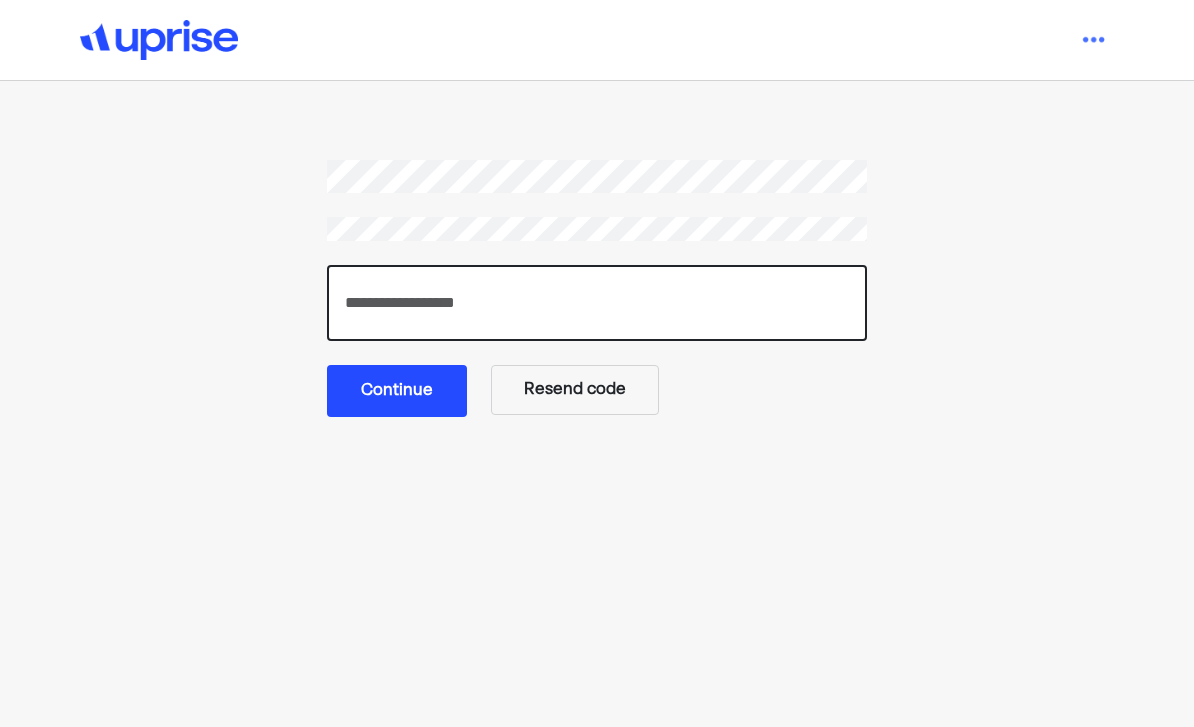 type on "******" 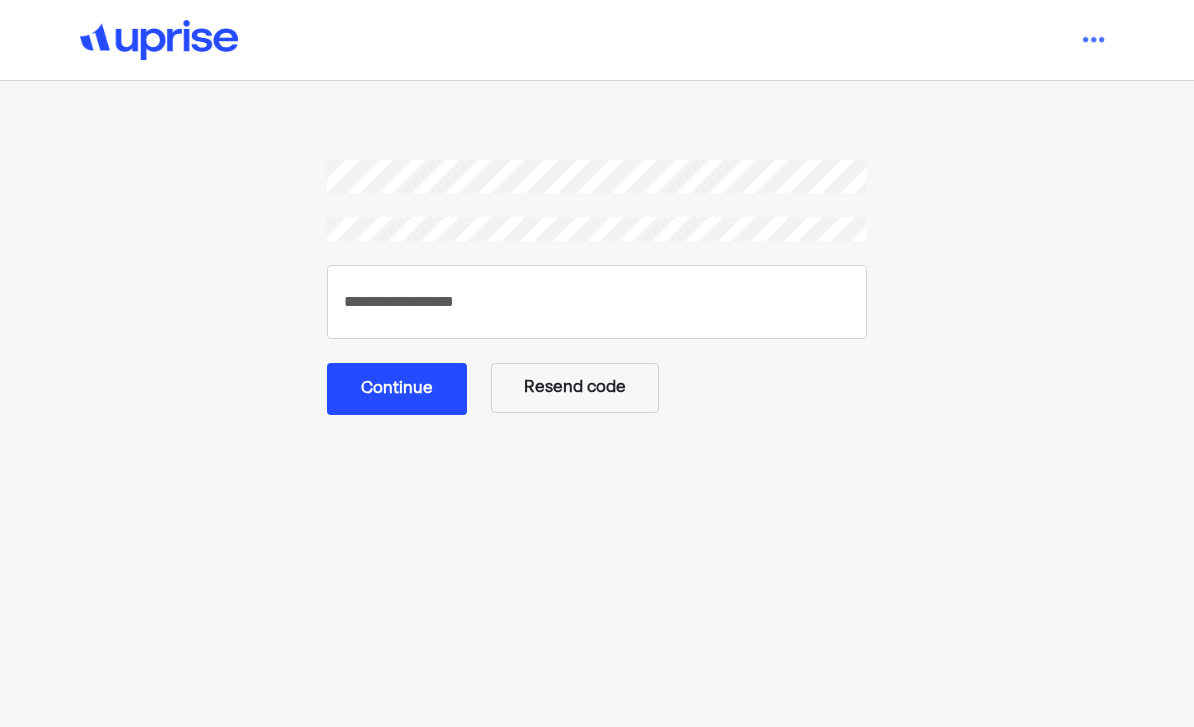 click on "Continue" at bounding box center (397, 389) 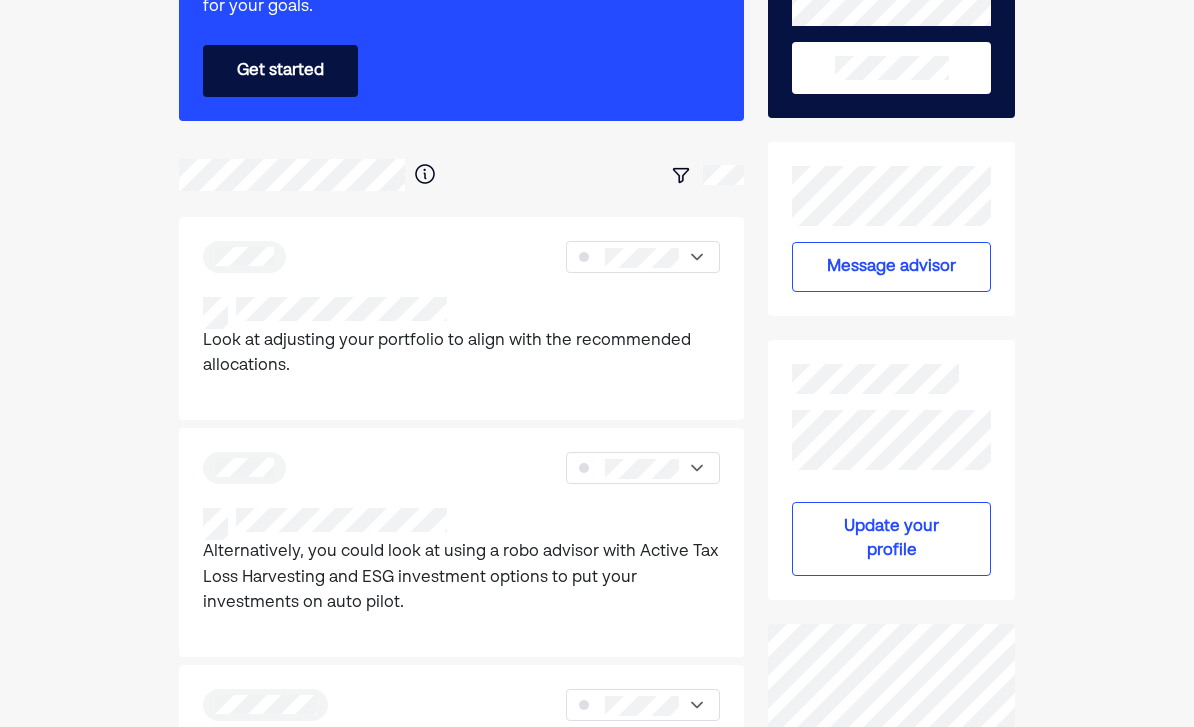 scroll, scrollTop: 248, scrollLeft: 0, axis: vertical 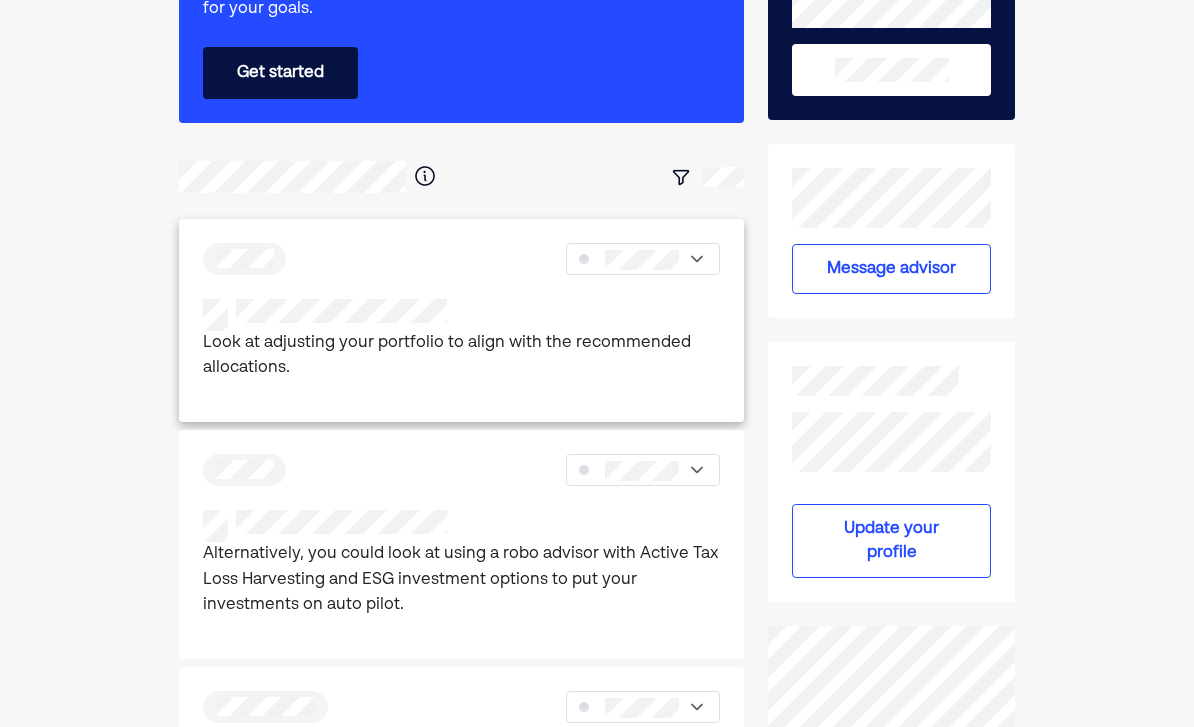click on "Look at adjusting your portfolio to align with the recommended allocations." at bounding box center (462, 357) 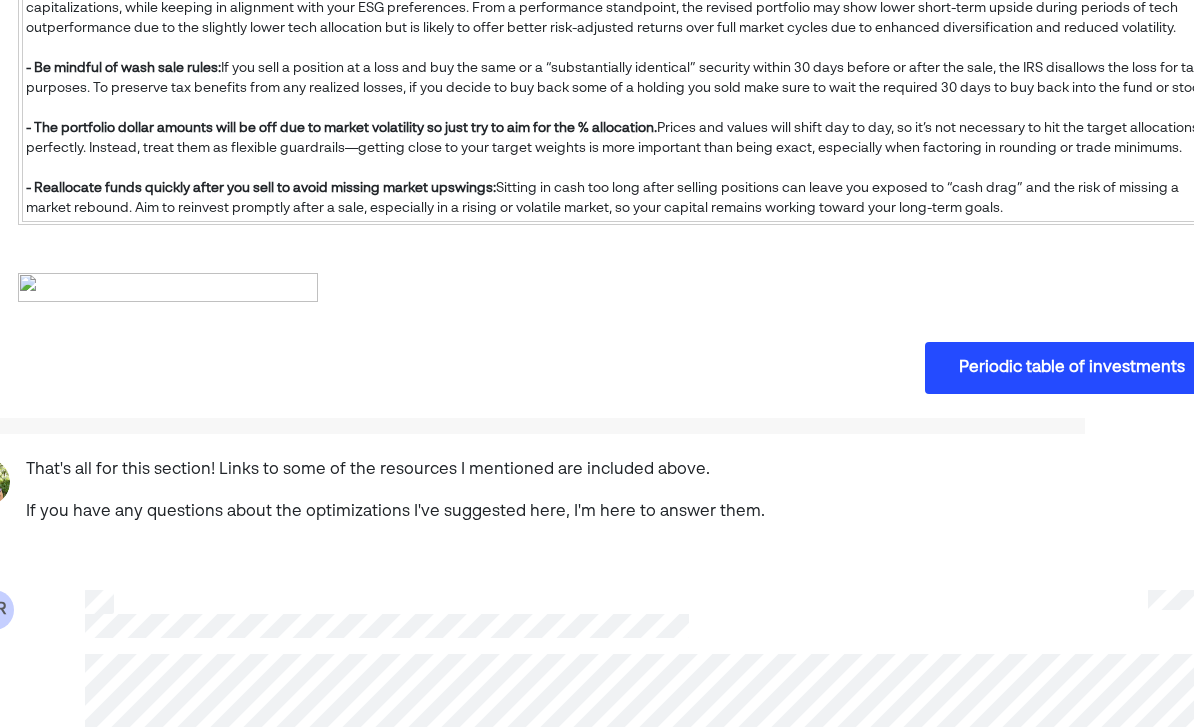 scroll, scrollTop: 924, scrollLeft: 109, axis: both 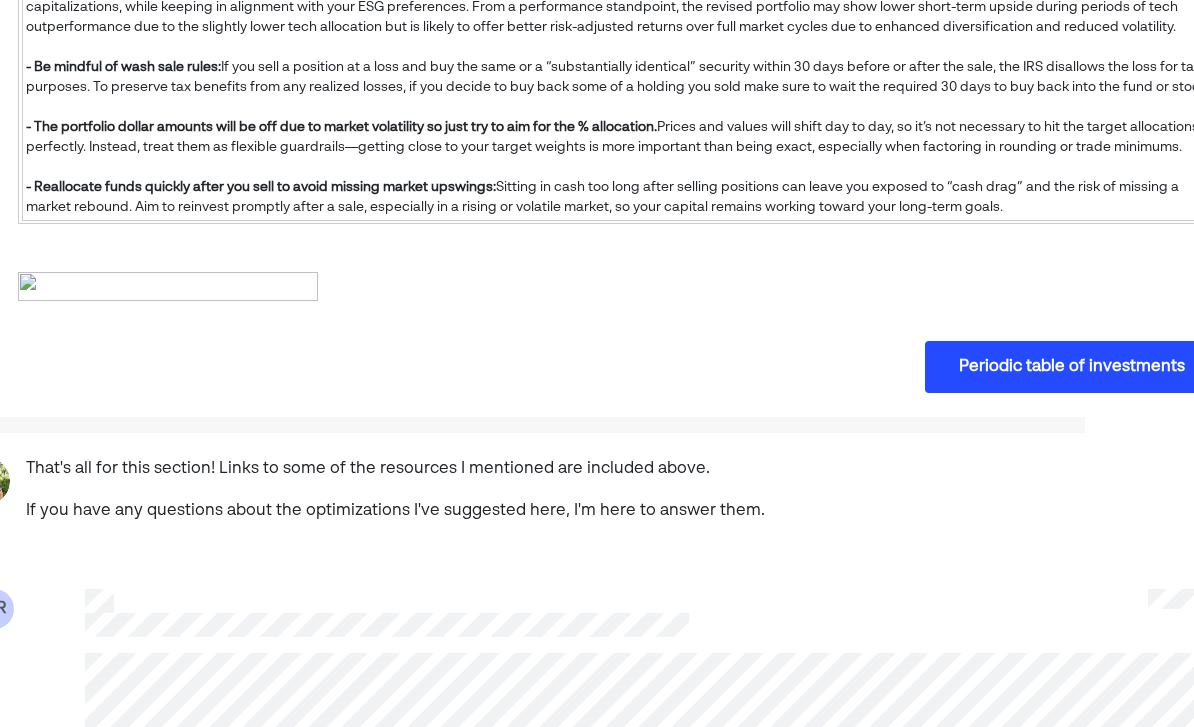 click at bounding box center [168, 288] 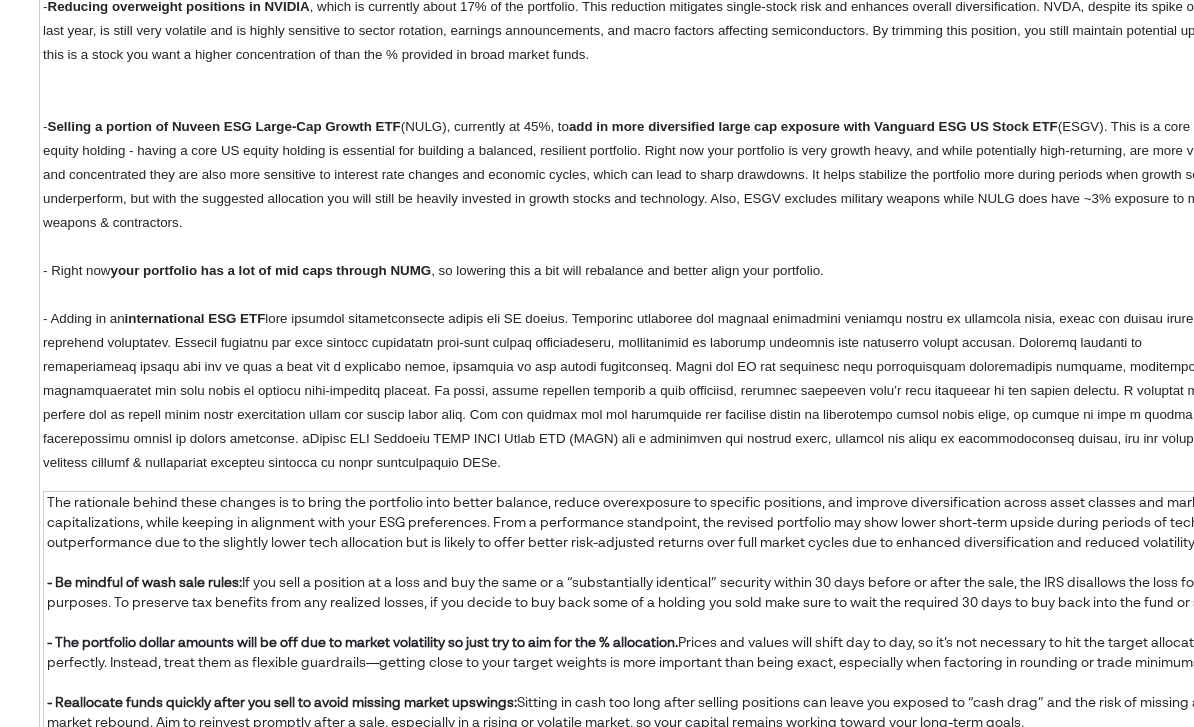 scroll, scrollTop: 409, scrollLeft: 87, axis: both 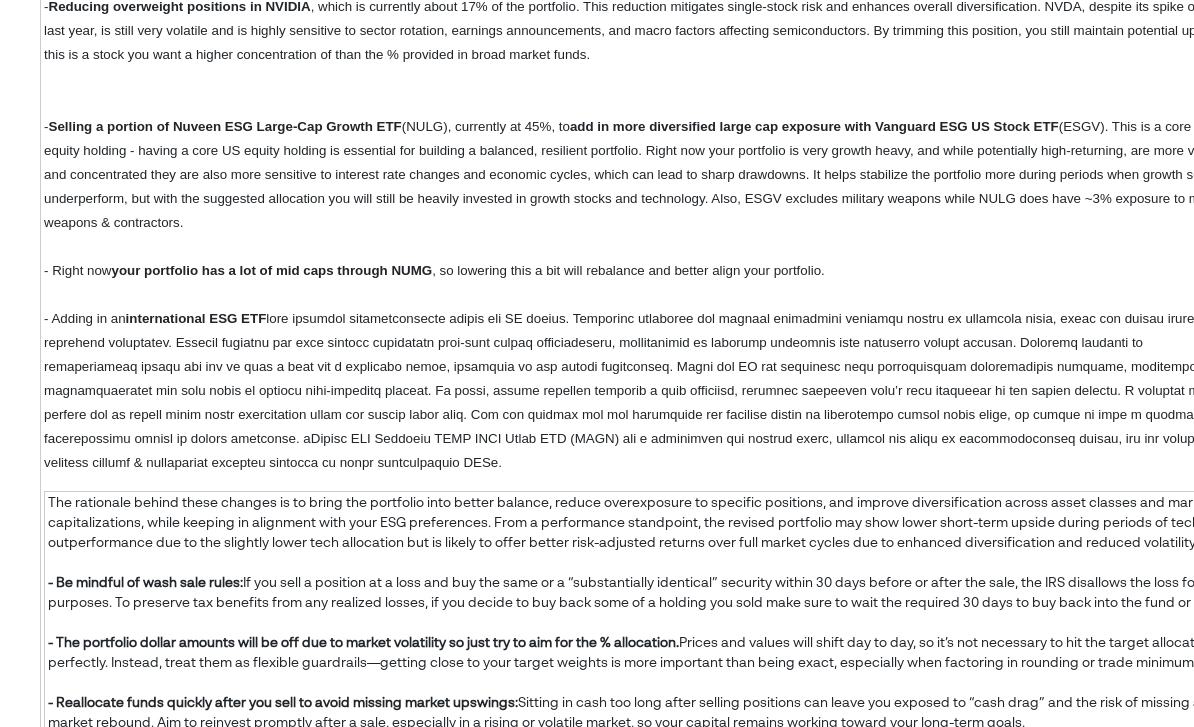 click on "The most significant changes involve: -  Reducing overweight positions in NVIDIA , which is currently about 17% of the portfolio. This reduction mitigates single-stock risk and enhances overall diversification. NVDA, despite its spike over the last year, is still very volatile and is highly sensitive to sector rotation, earnings announcements, and macro factors affecting semiconductors. By trimming this position, you still maintain potential upside if this is a stock you want a higher concentration of than the % provided in broad market funds. -  Selling a portion of Nuveen ESG Large-Cap Growth ETF  (NULG), currently at 45%, to  add in more diversified large cap exposure with Vanguard ESG US Stock ETF - Right now  your portfolio has a lot of mid caps through NUMG , so lowering this a bit will rebalance and better align your portfolio. - Adding in an  international ESG ETF" at bounding box center [640, 211] 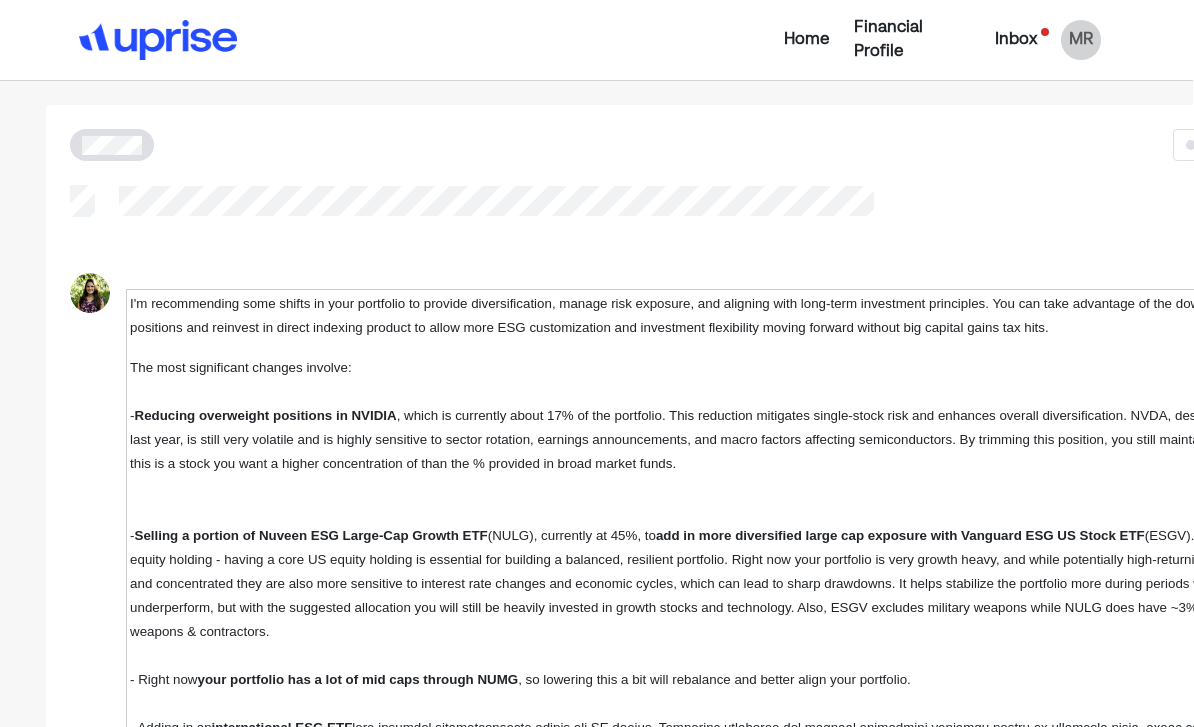 scroll, scrollTop: 0, scrollLeft: 0, axis: both 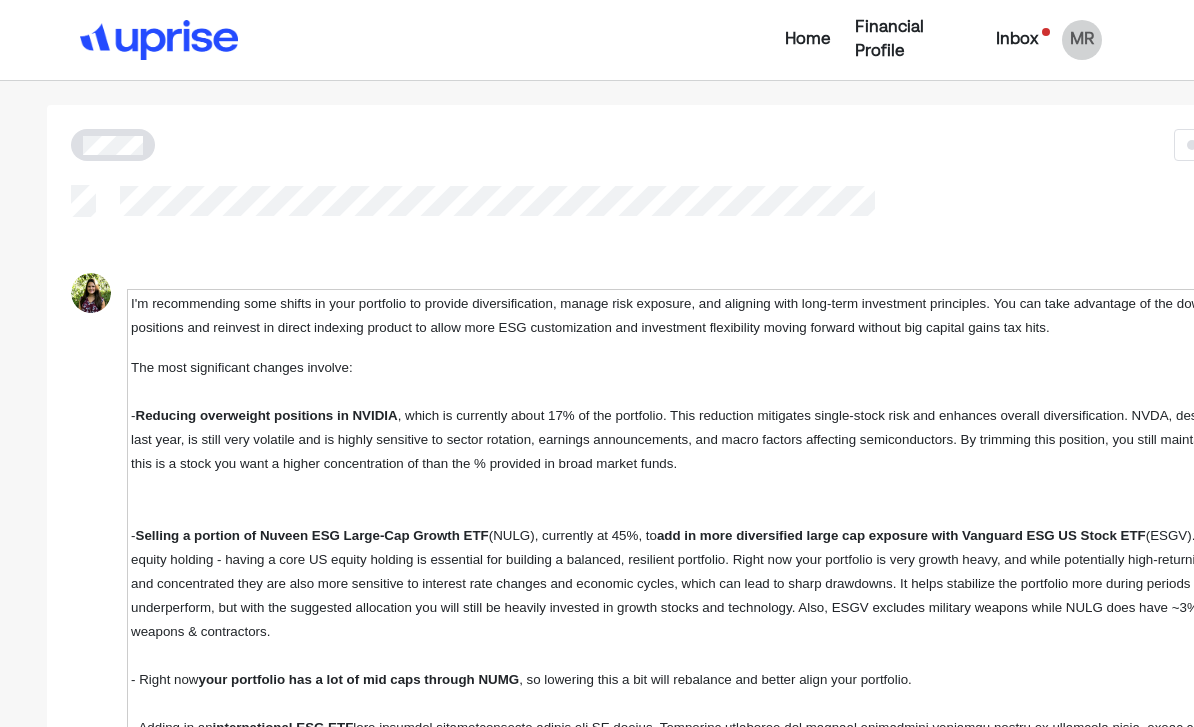 click on "Home" at bounding box center [808, 40] 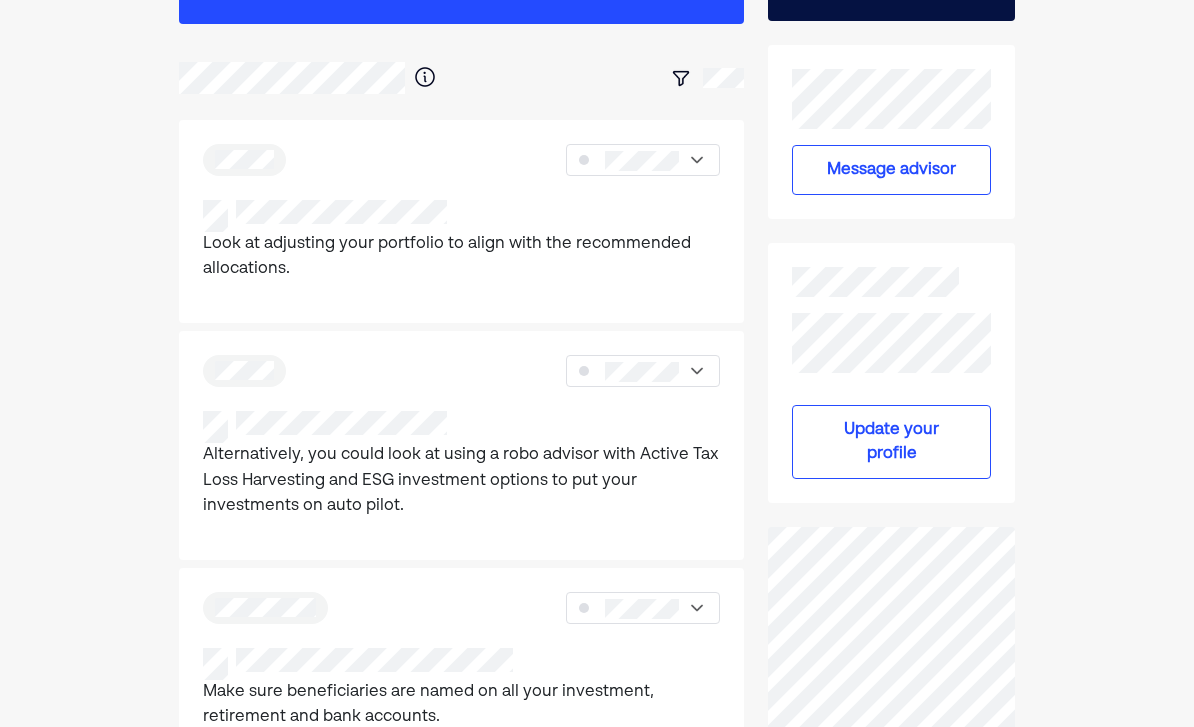 scroll, scrollTop: 375, scrollLeft: 0, axis: vertical 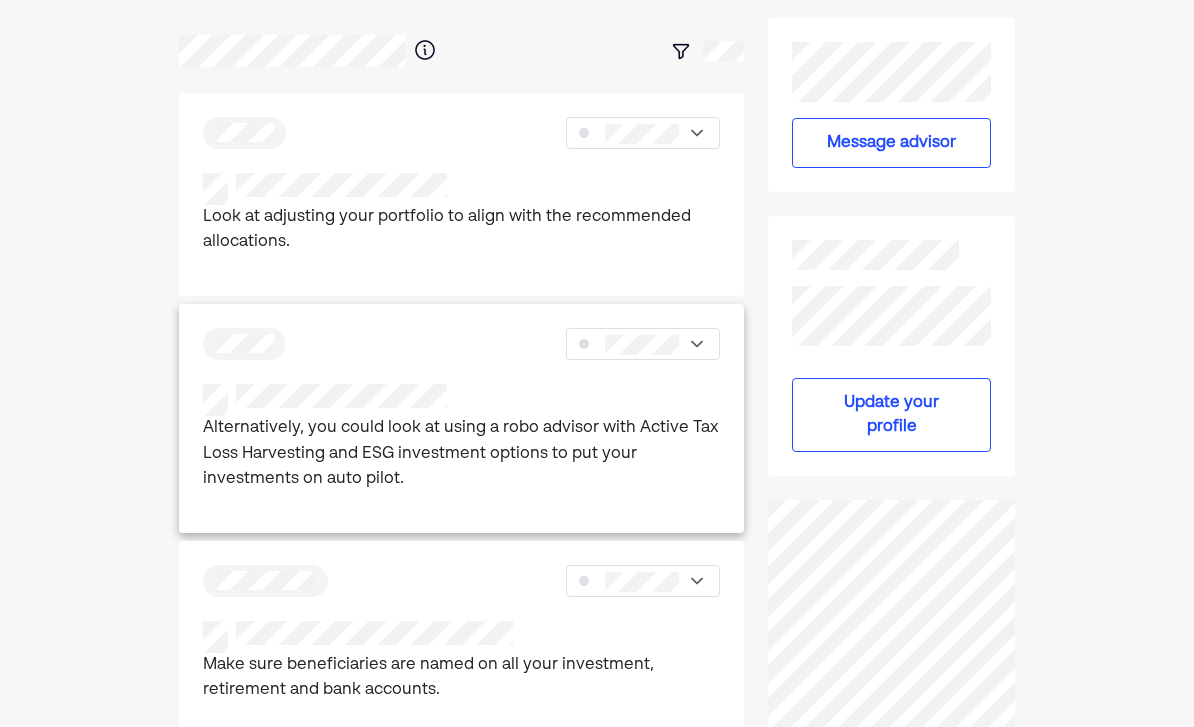 click on "Alternatively, you could look at using a robo advisor with Active Tax Loss Harvesting and ESG investment options to put your investments on auto pilot." at bounding box center (462, 454) 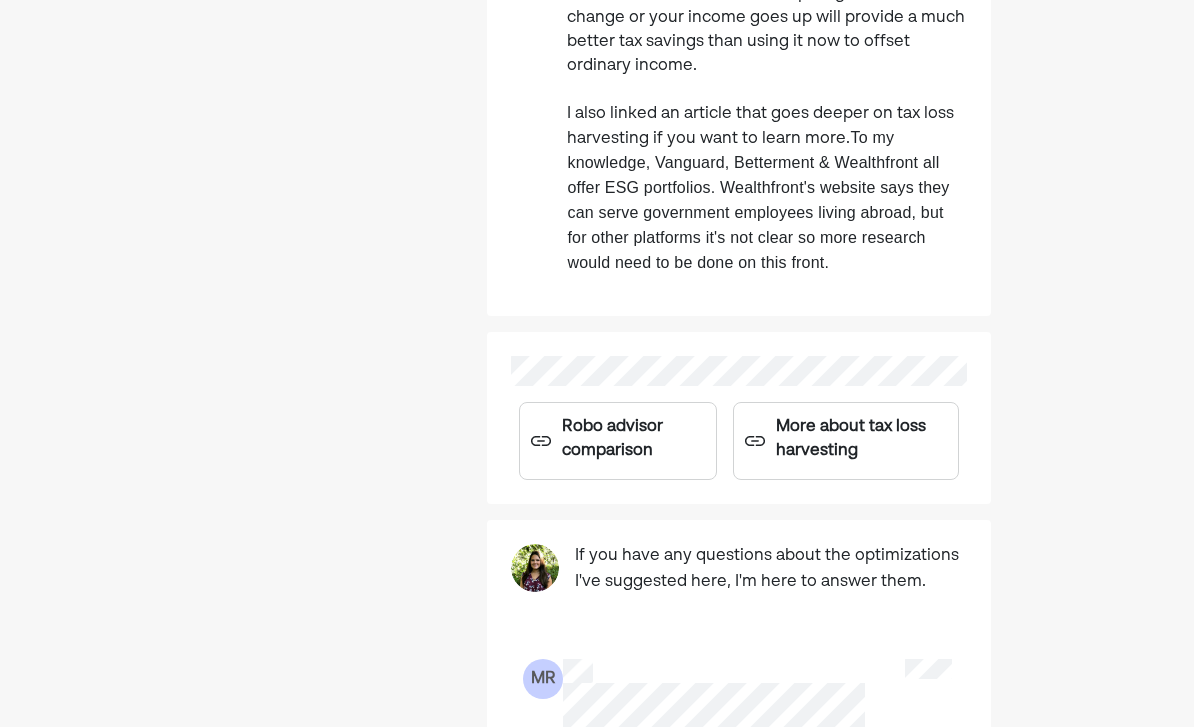scroll, scrollTop: 1178, scrollLeft: 0, axis: vertical 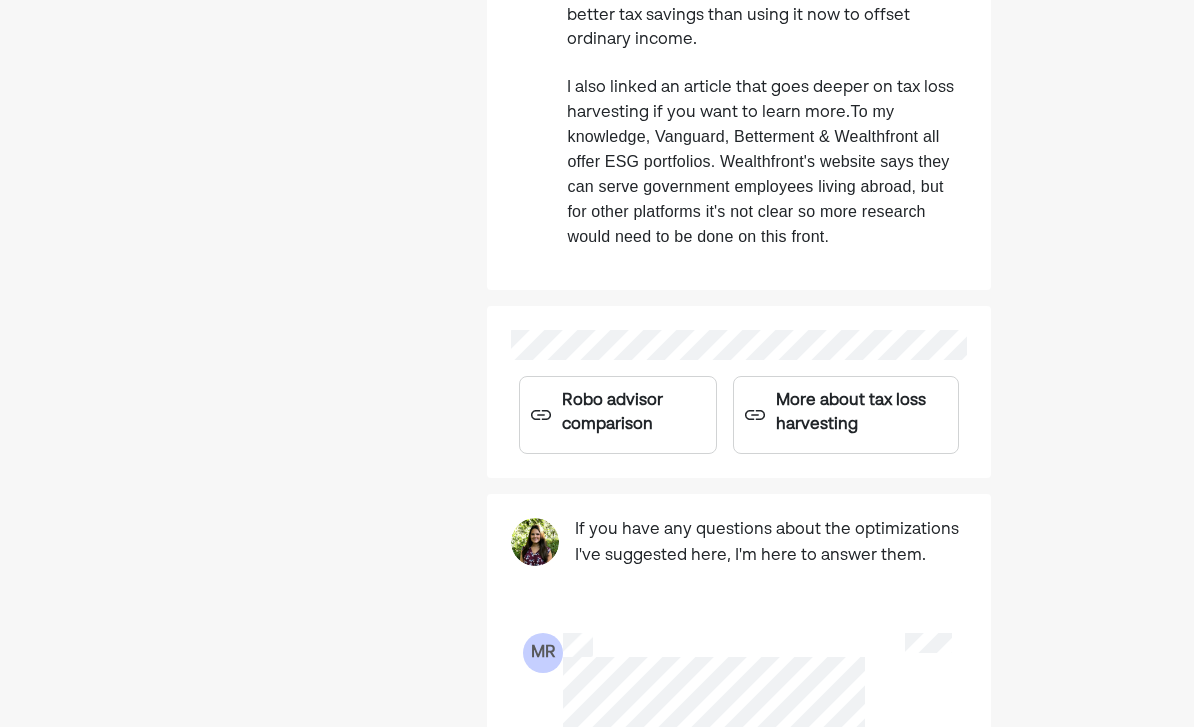 click on "If you have any questions about the optimizations I've suggested here, I'm here to answer them." at bounding box center (770, 544) 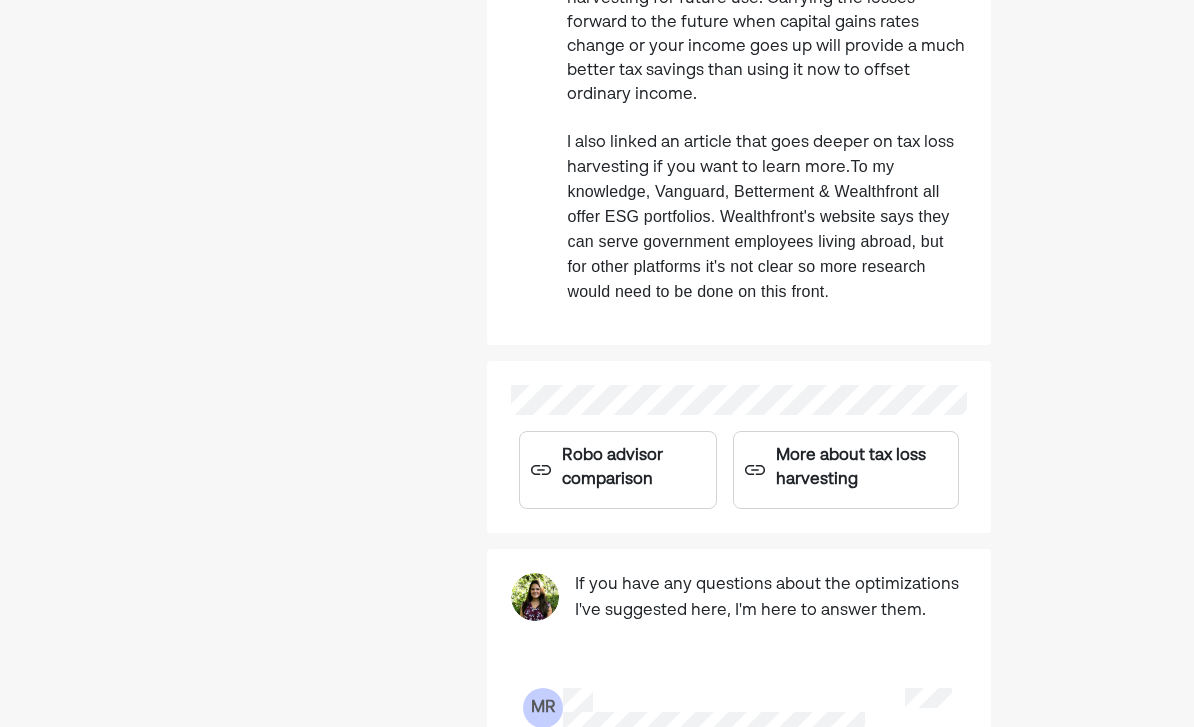 scroll, scrollTop: 1123, scrollLeft: 0, axis: vertical 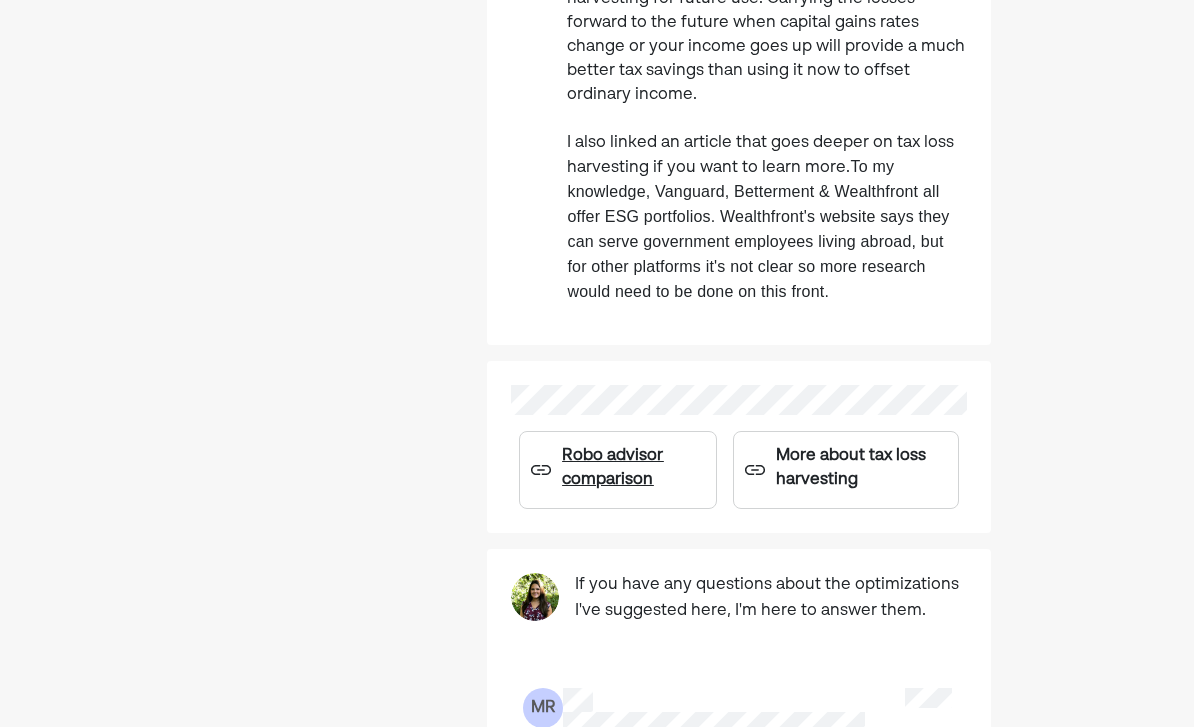 click on "Robo advisor comparison" at bounding box center (630, 469) 